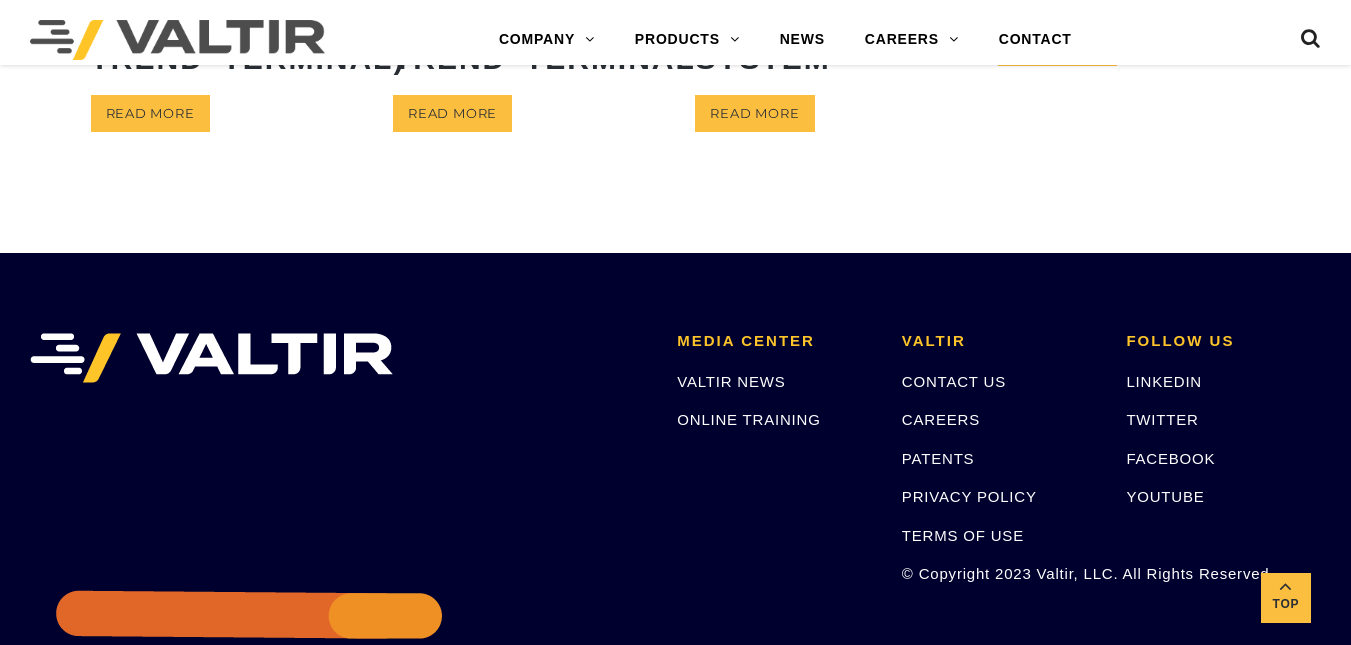 scroll, scrollTop: 0, scrollLeft: 0, axis: both 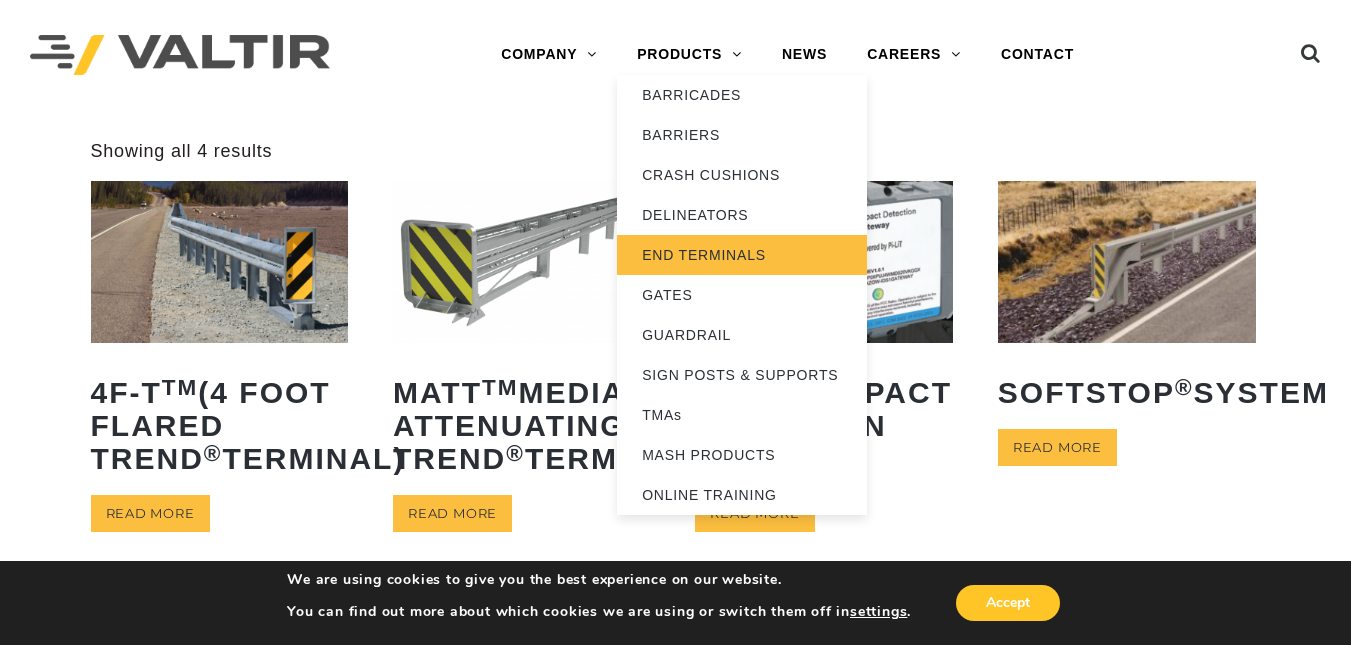 click on "END TERMINALS" at bounding box center [742, 255] 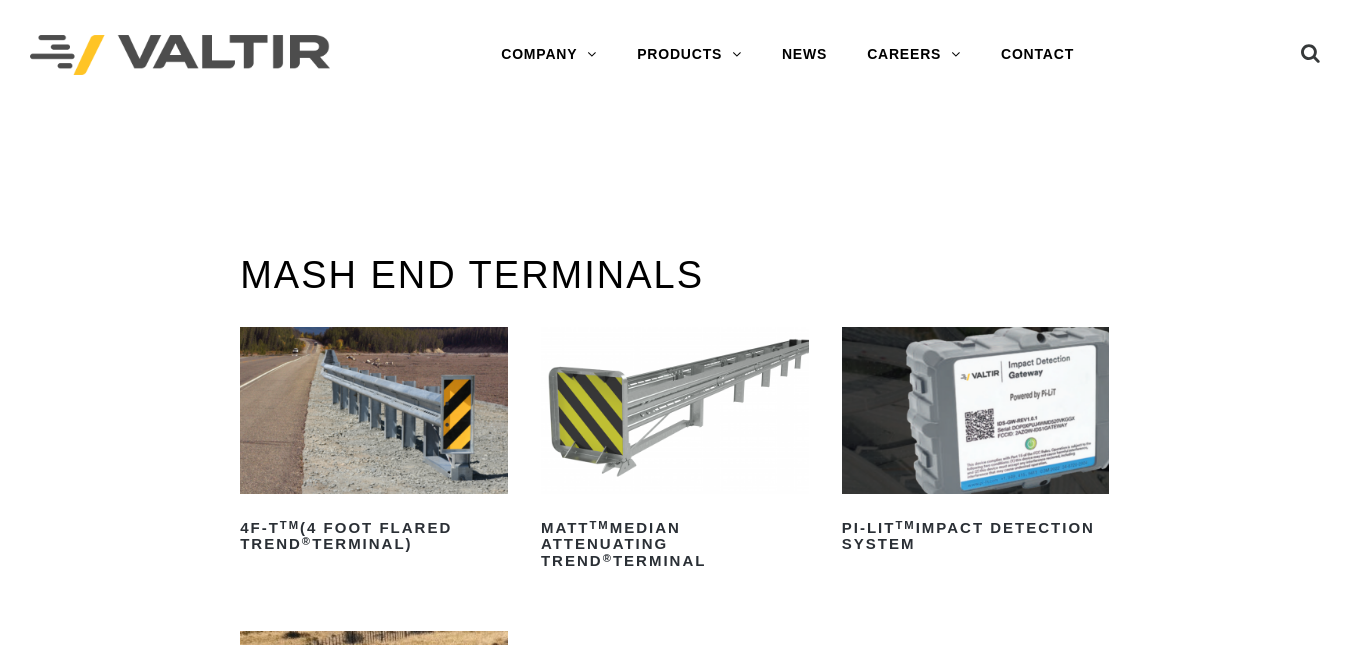 scroll, scrollTop: 0, scrollLeft: 0, axis: both 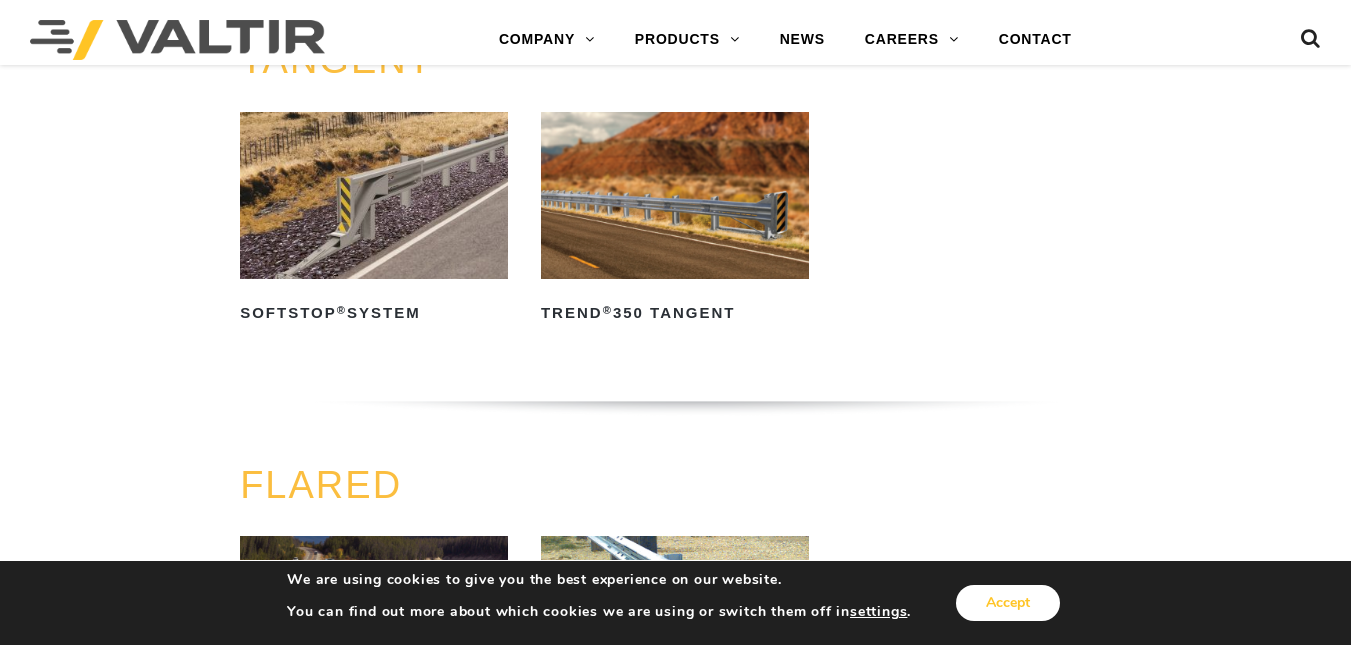 click on "Accept" at bounding box center [1008, 603] 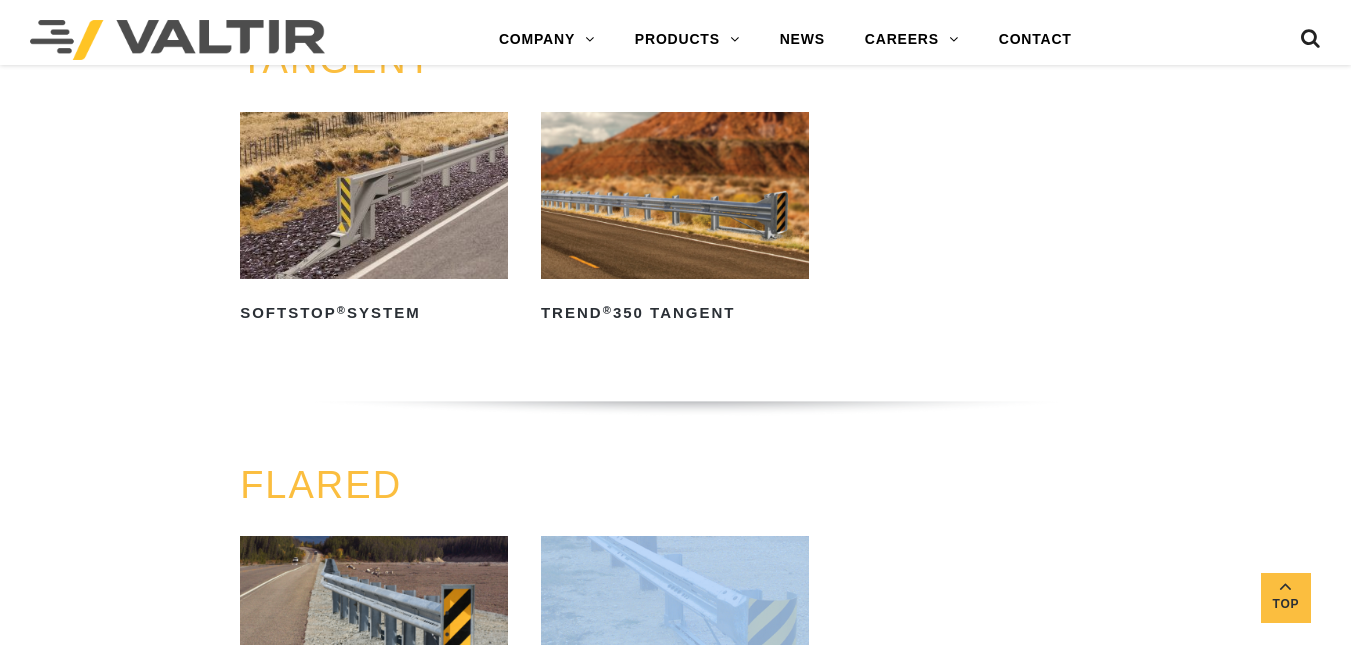 click on "4F-T TM  (4 Foot Flared TREND ®  Terminal)
Read more
SRT-350 ®
Read more" at bounding box center [675, 679] 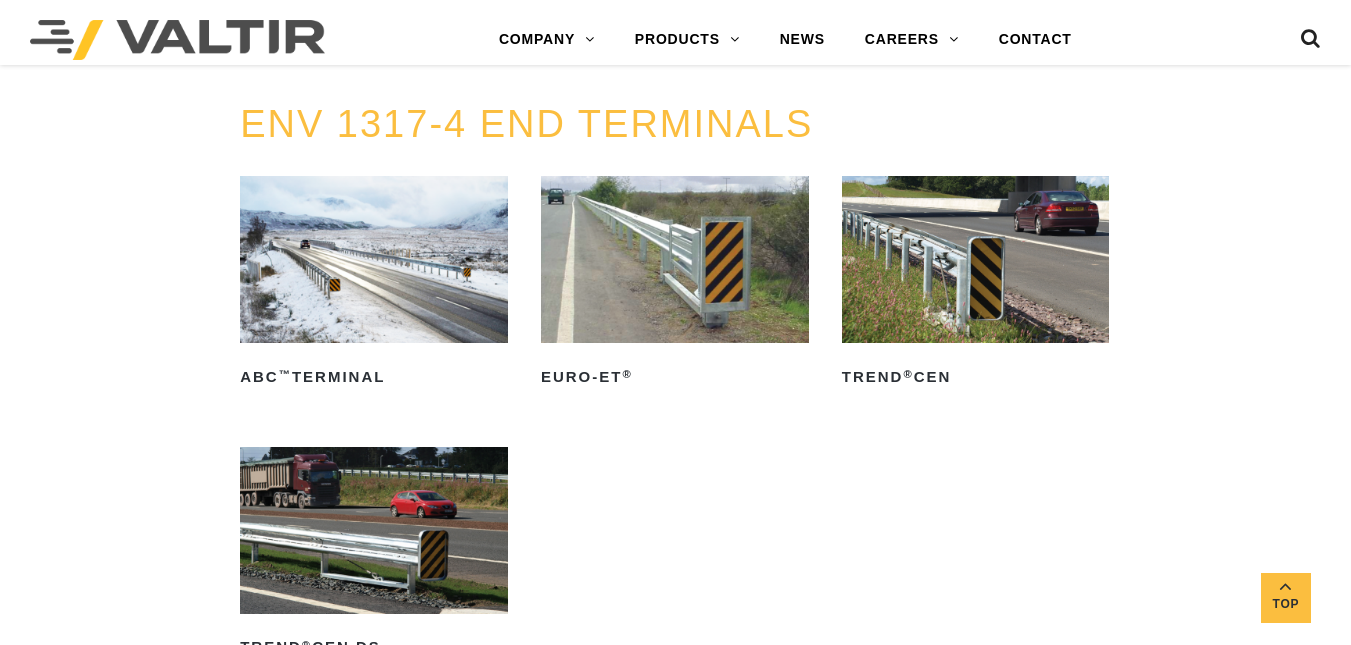 scroll, scrollTop: 2200, scrollLeft: 0, axis: vertical 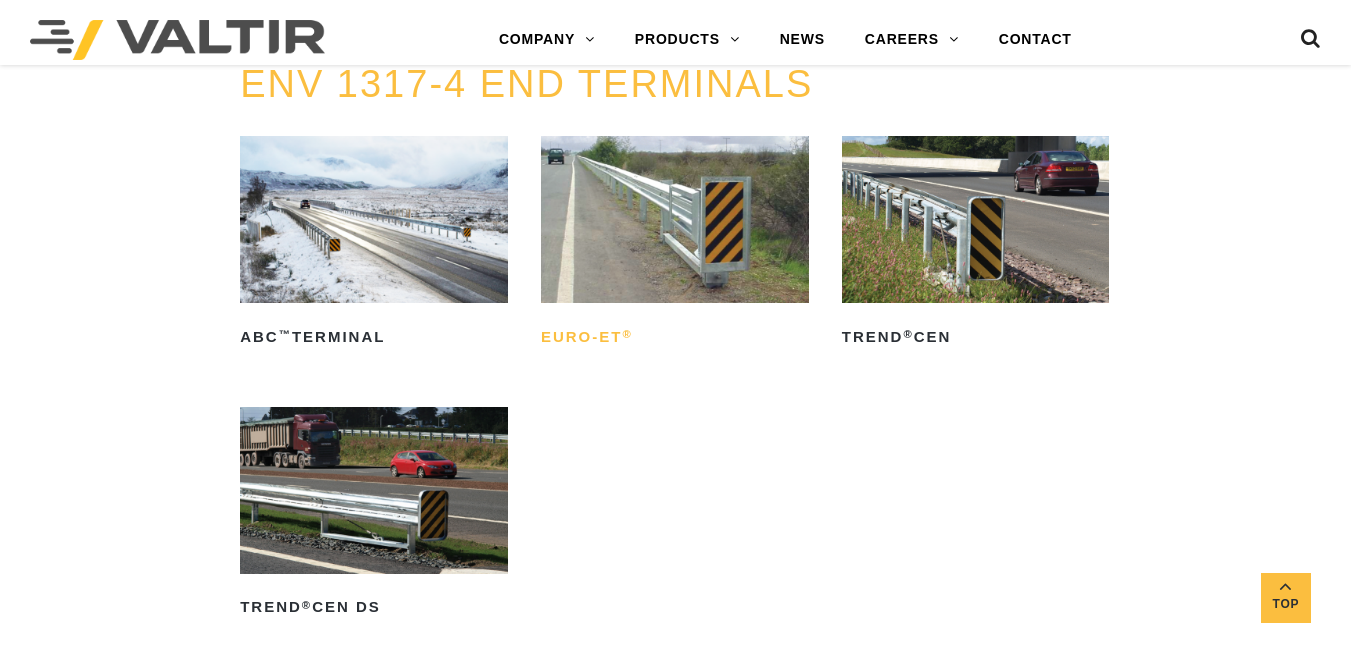 click on "Euro-ET ®" at bounding box center [675, 337] 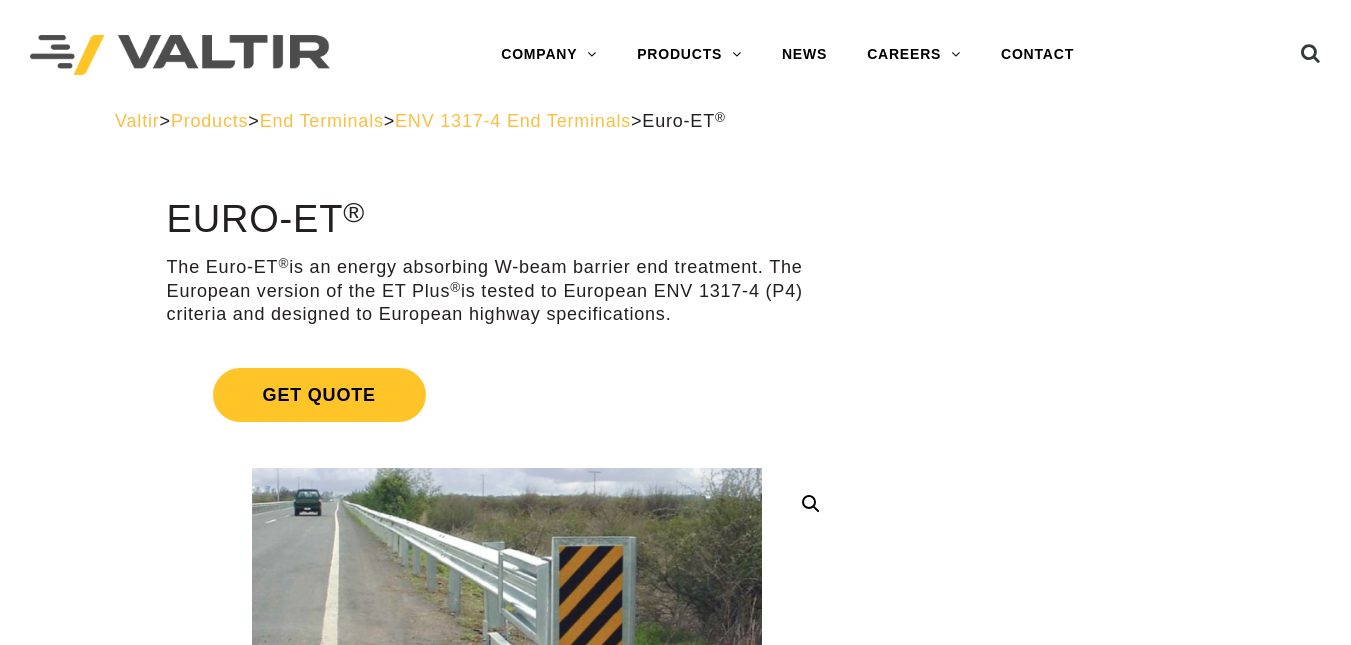scroll, scrollTop: 0, scrollLeft: 0, axis: both 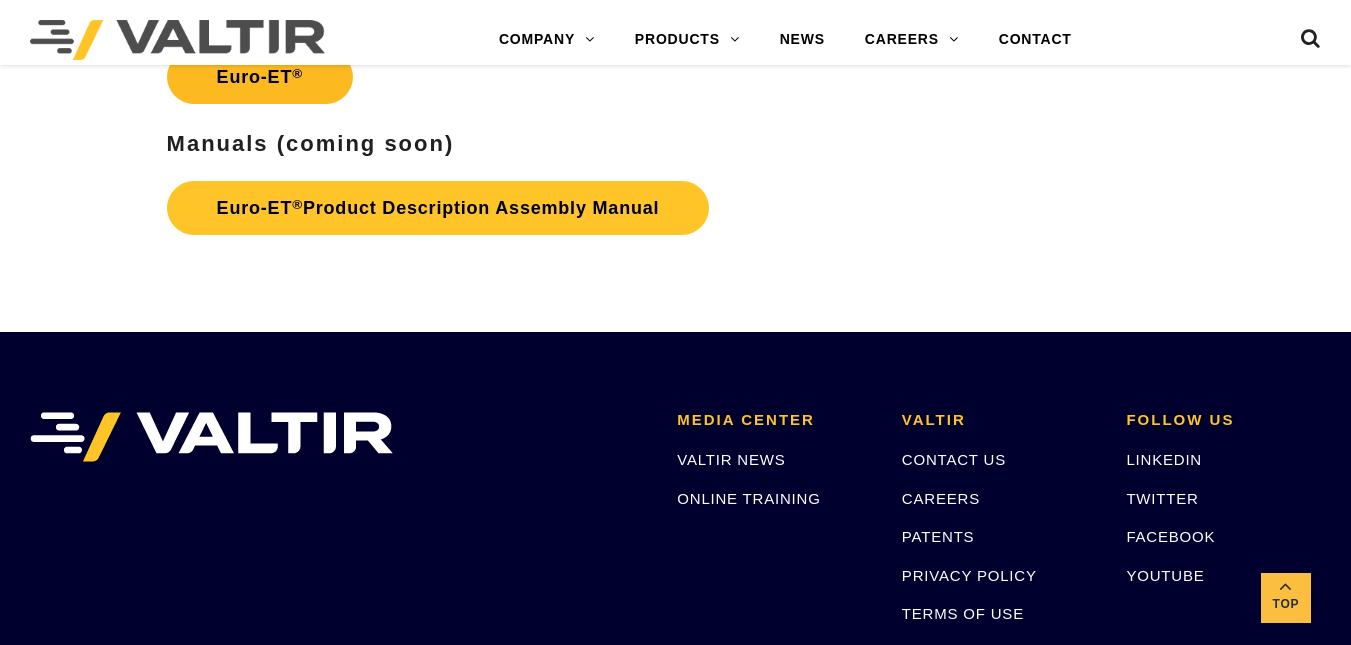 click on "Euro-ET ®" at bounding box center (260, 77) 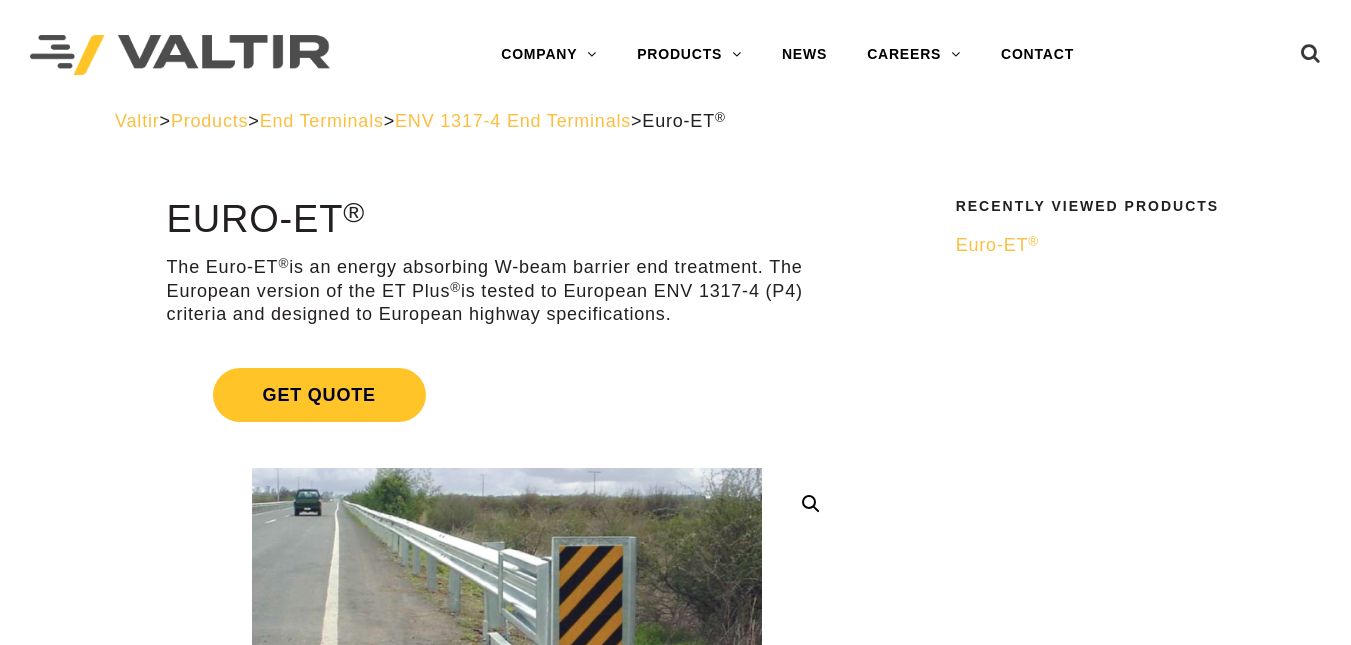 scroll, scrollTop: 0, scrollLeft: 0, axis: both 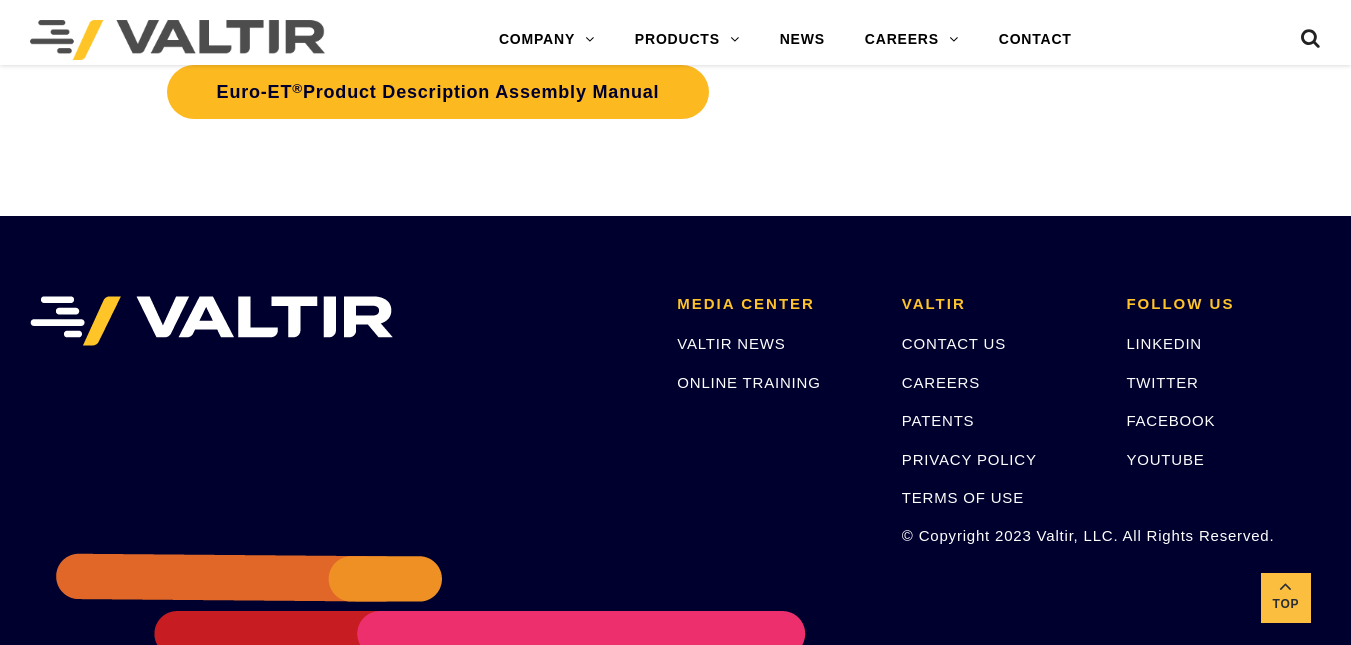 click on "Euro-ET ®  Product Description Assembly Manual" at bounding box center (438, 92) 